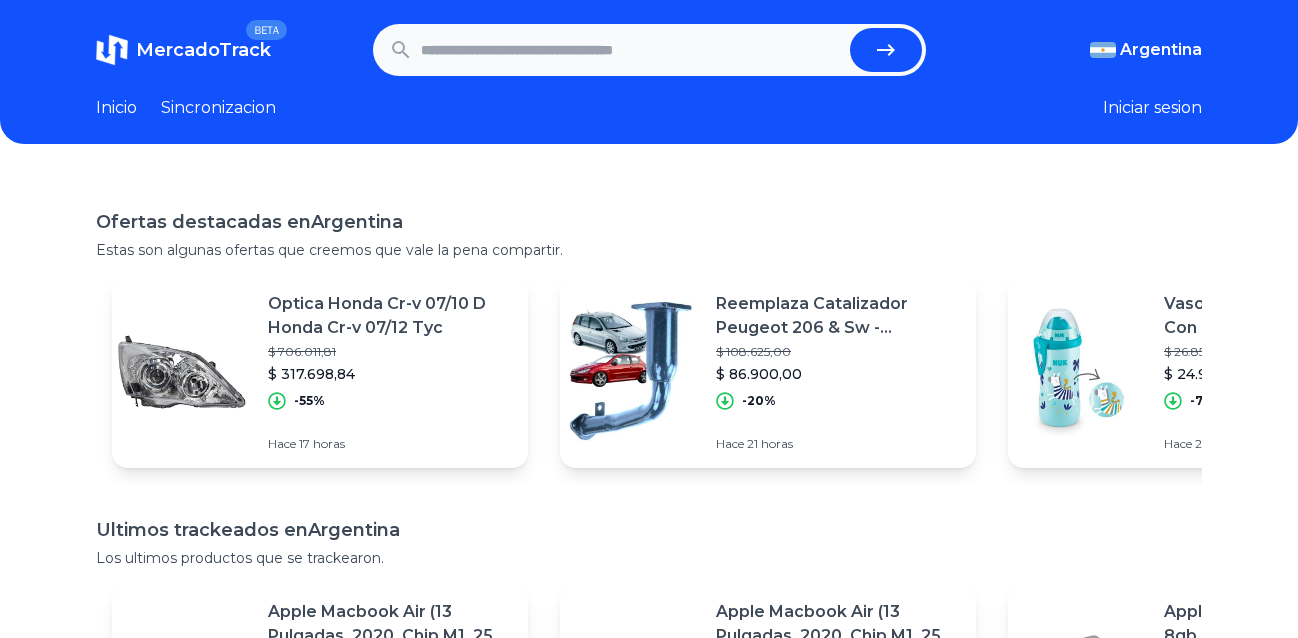scroll, scrollTop: 0, scrollLeft: 0, axis: both 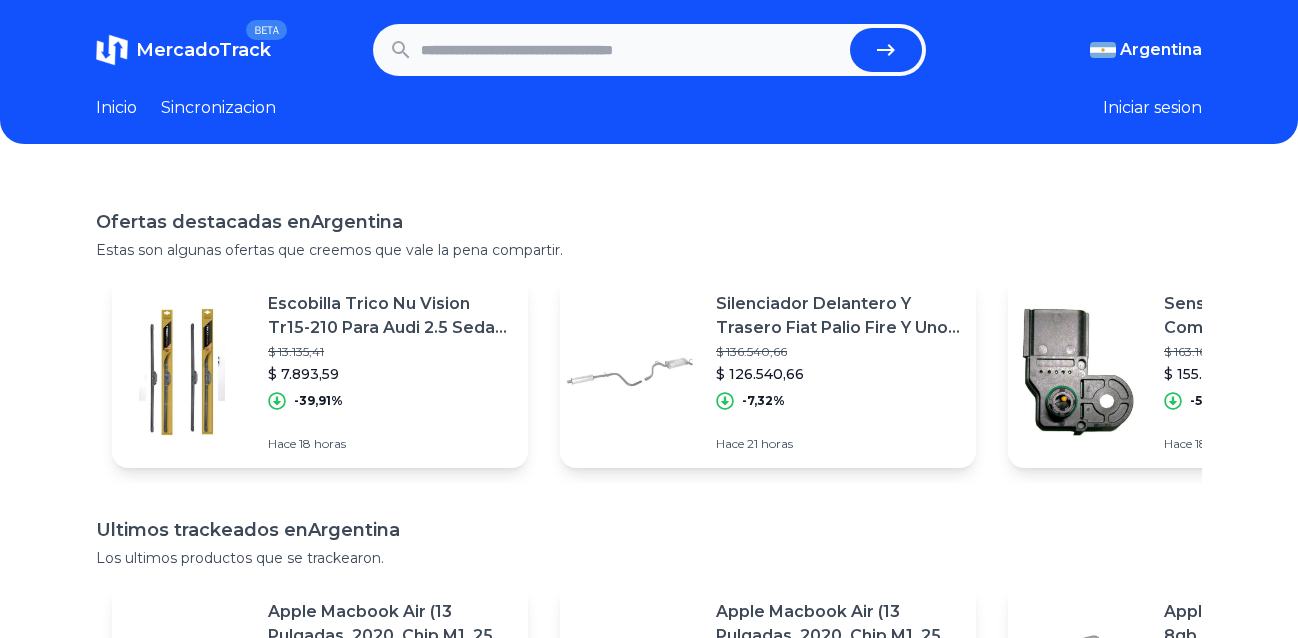 click at bounding box center (631, 50) 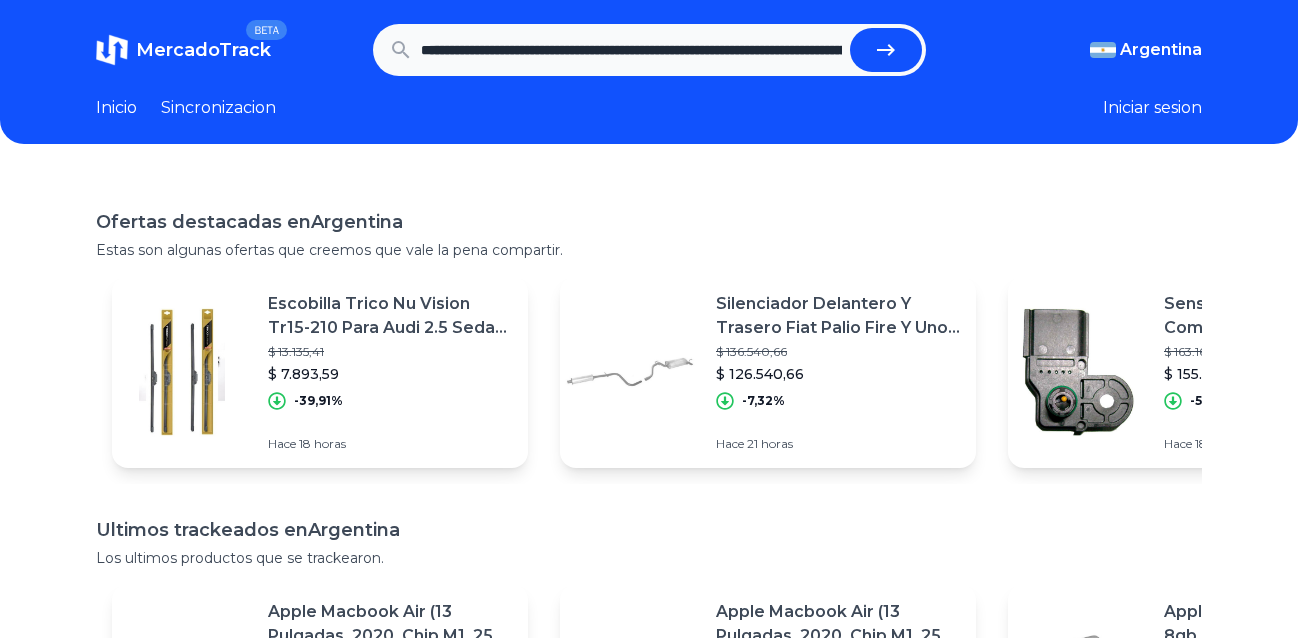 scroll, scrollTop: 0, scrollLeft: 826, axis: horizontal 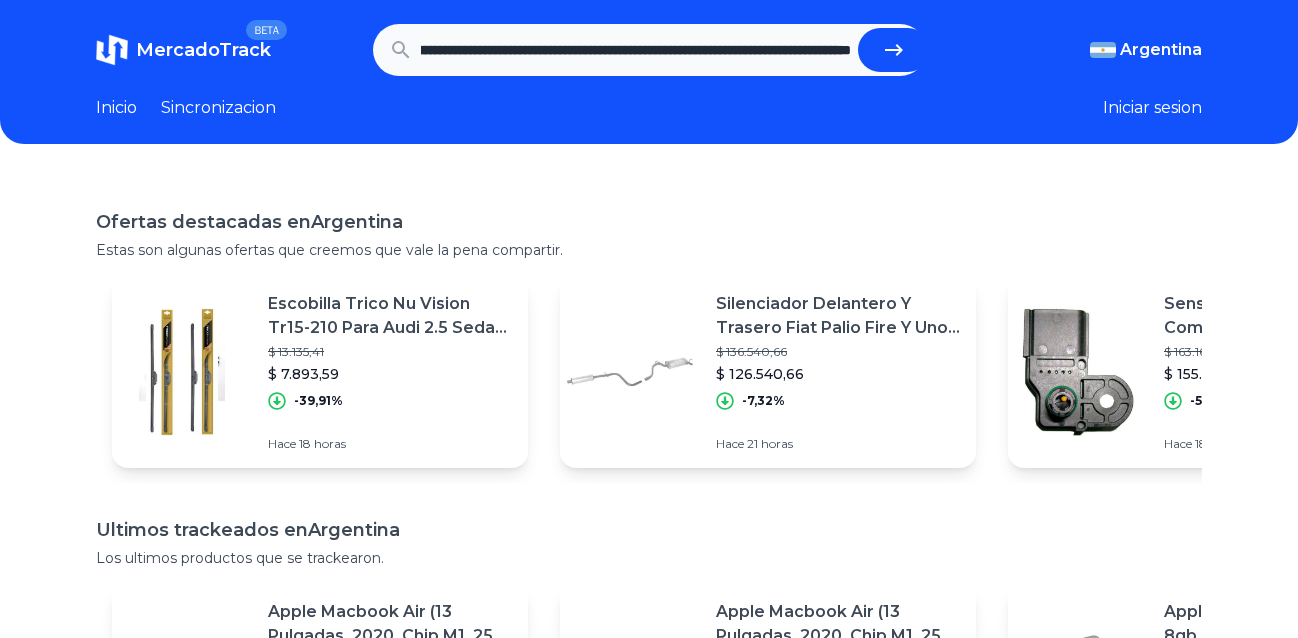 click at bounding box center [894, 50] 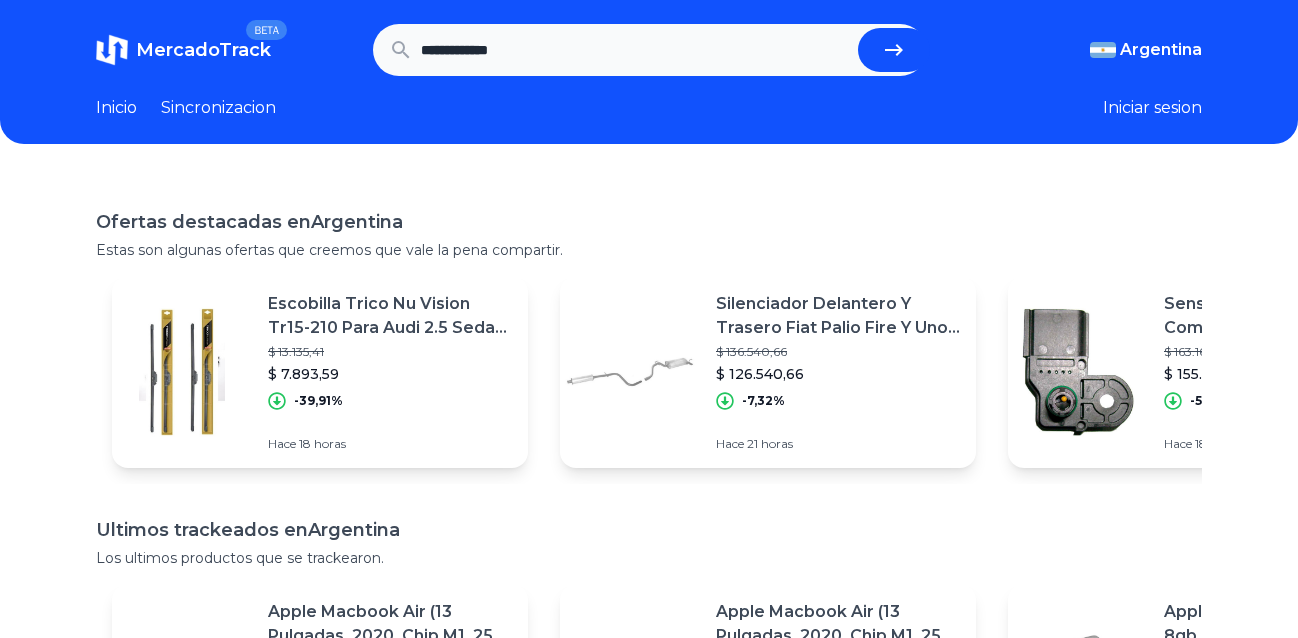 scroll, scrollTop: 0, scrollLeft: 0, axis: both 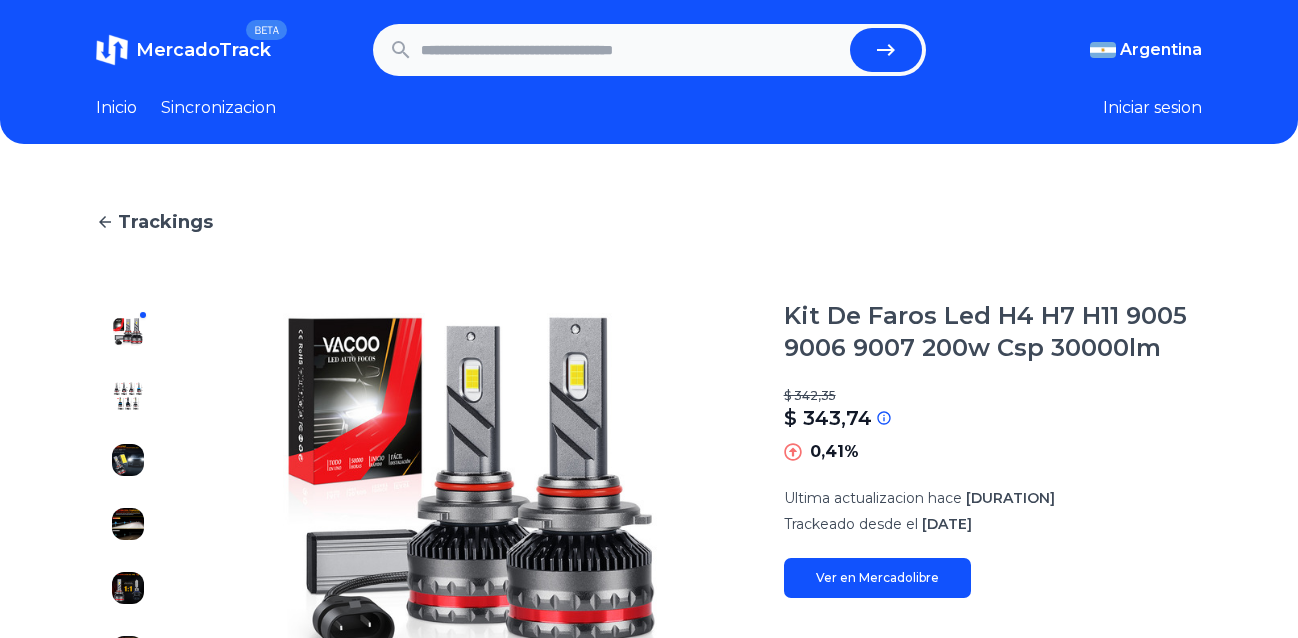 click at bounding box center (631, 50) 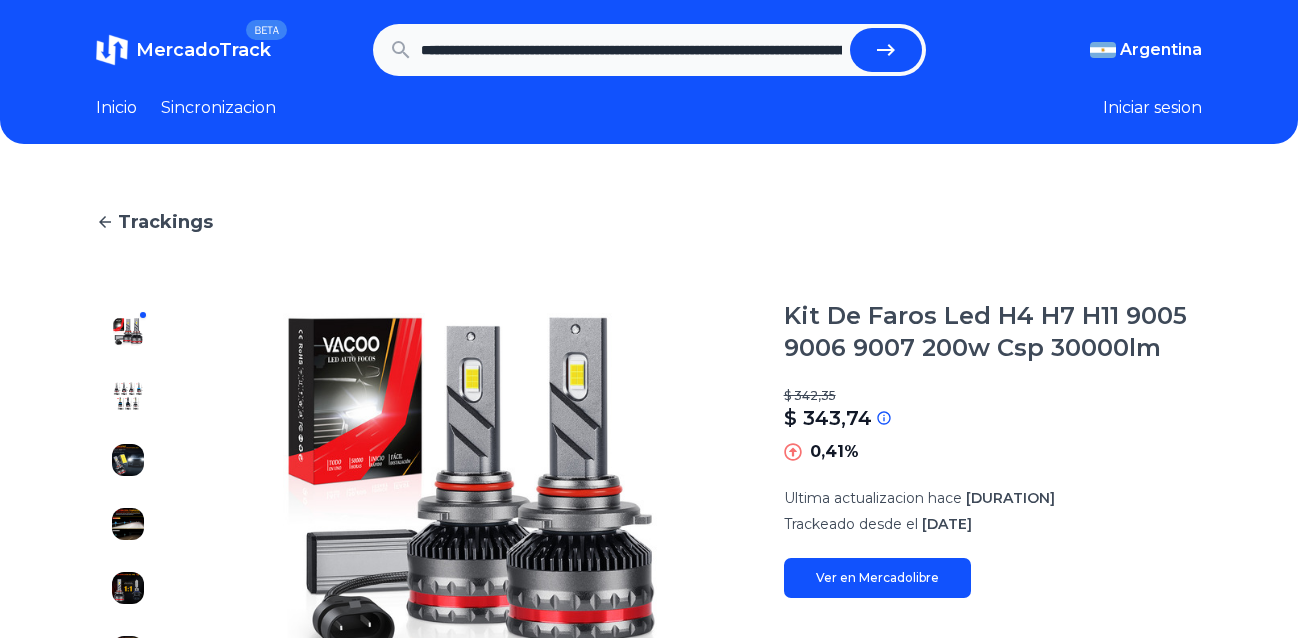 scroll, scrollTop: 0, scrollLeft: 425, axis: horizontal 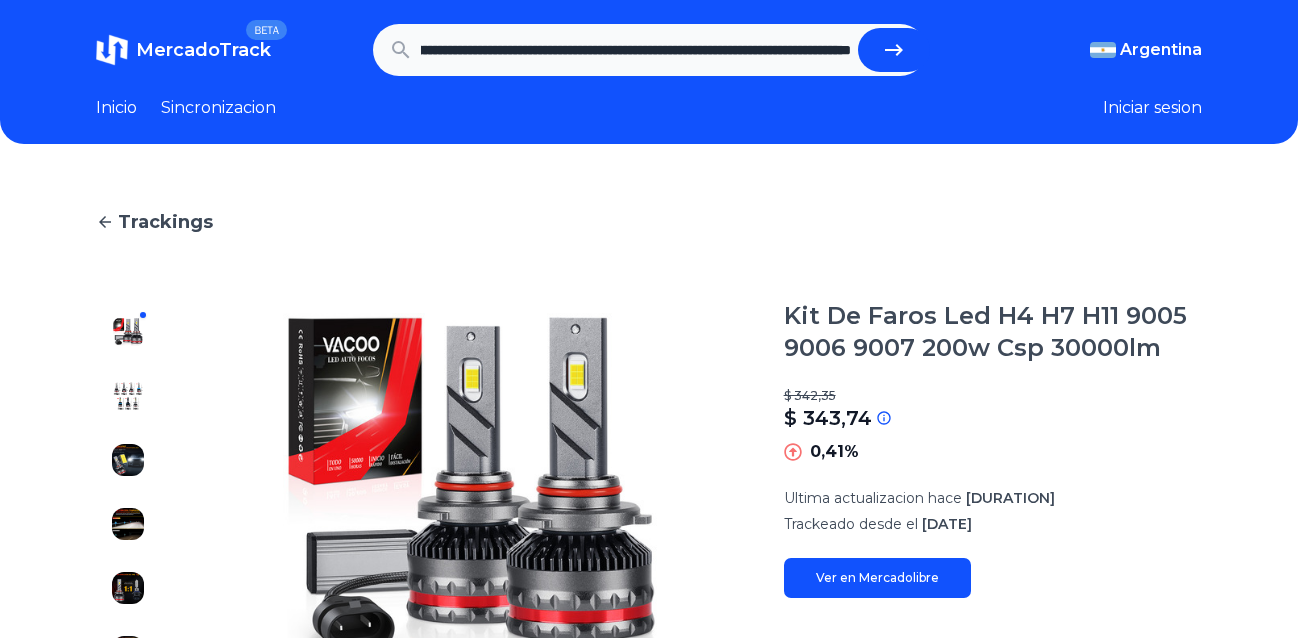 click at bounding box center [894, 50] 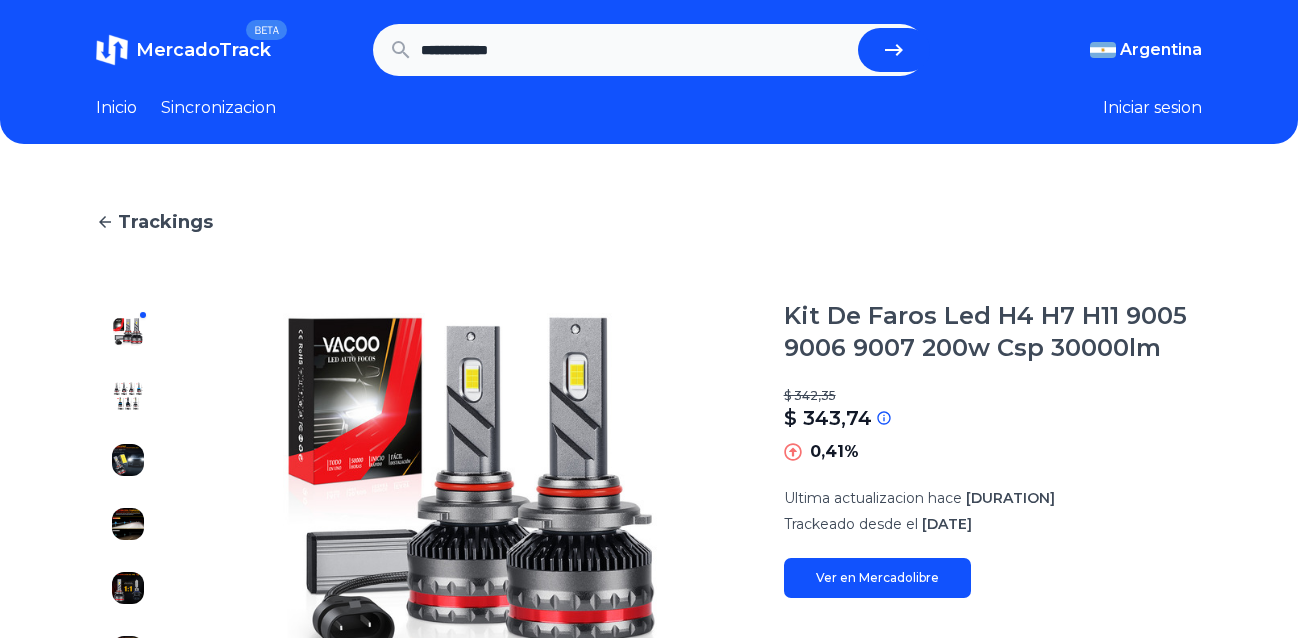 scroll, scrollTop: 0, scrollLeft: 0, axis: both 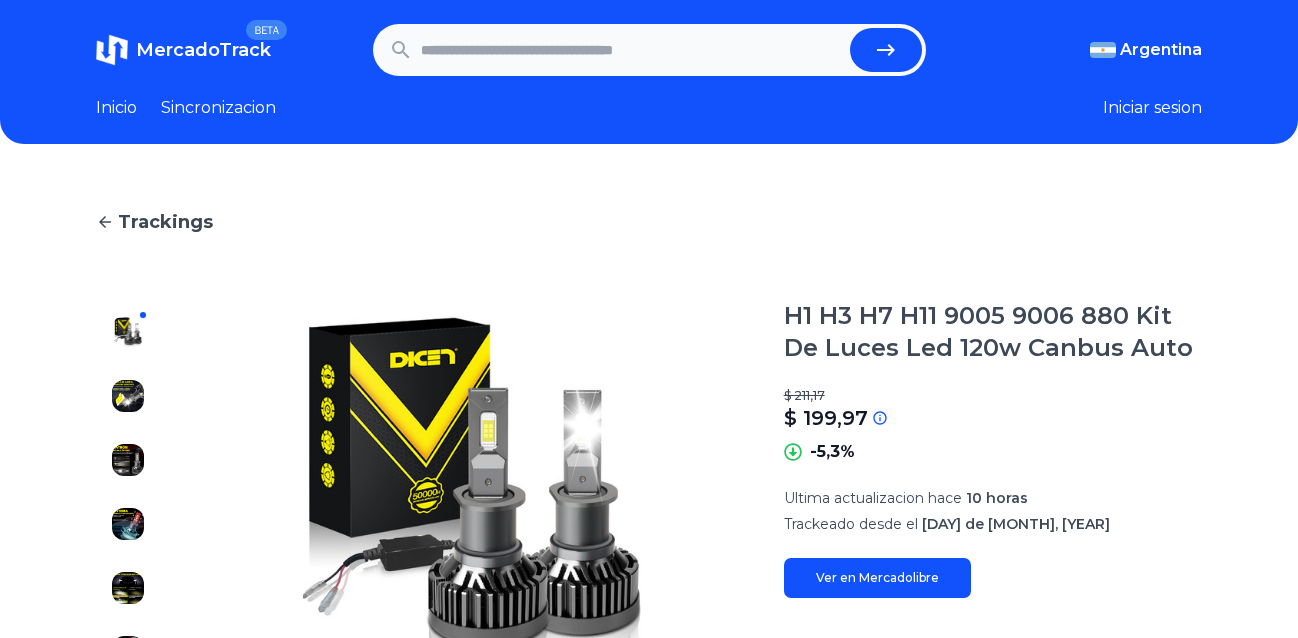 click at bounding box center [631, 50] 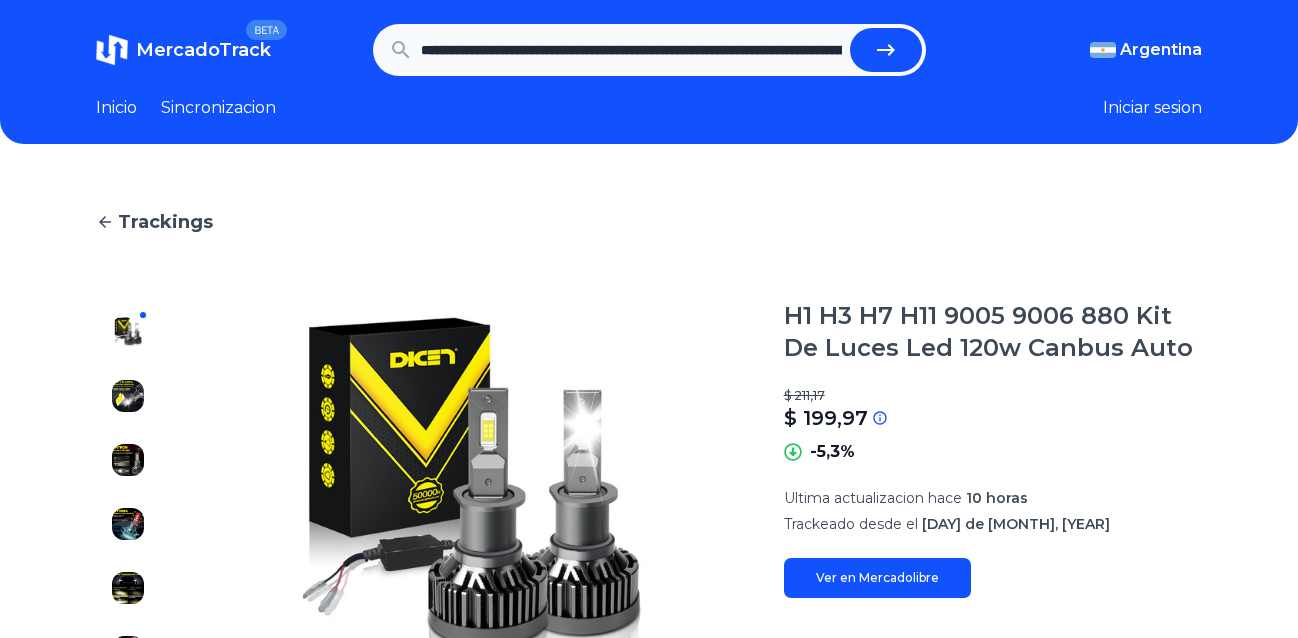 scroll, scrollTop: 0, scrollLeft: 435, axis: horizontal 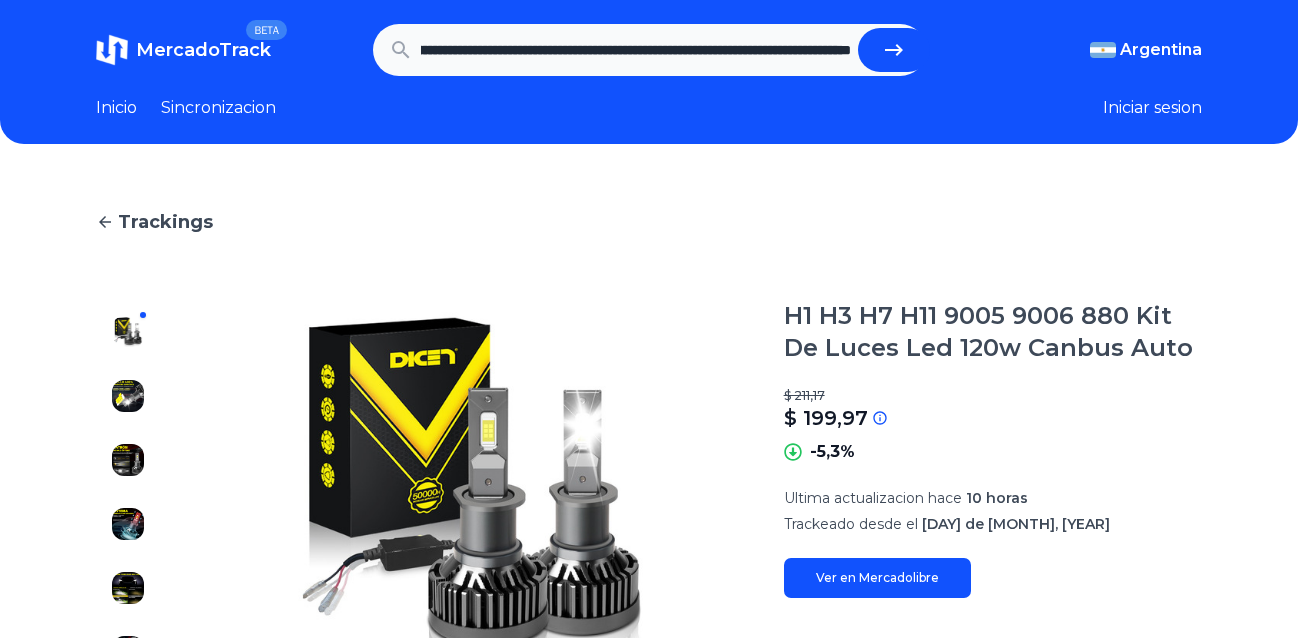click at bounding box center [894, 50] 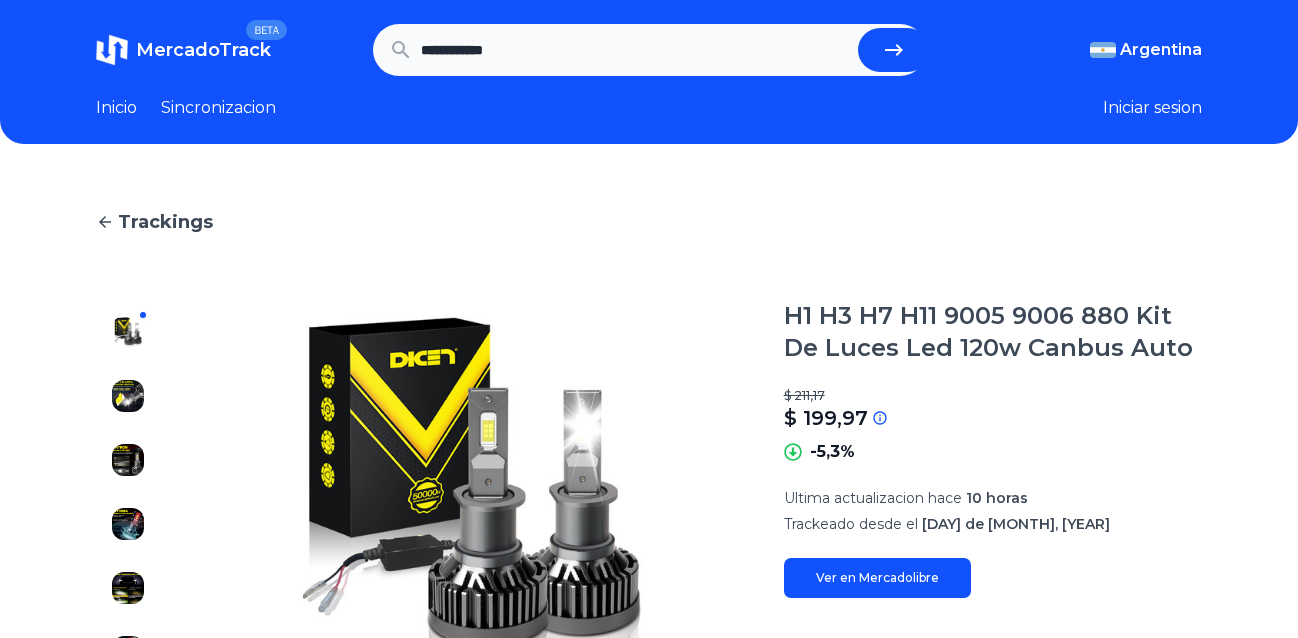 scroll, scrollTop: 0, scrollLeft: 0, axis: both 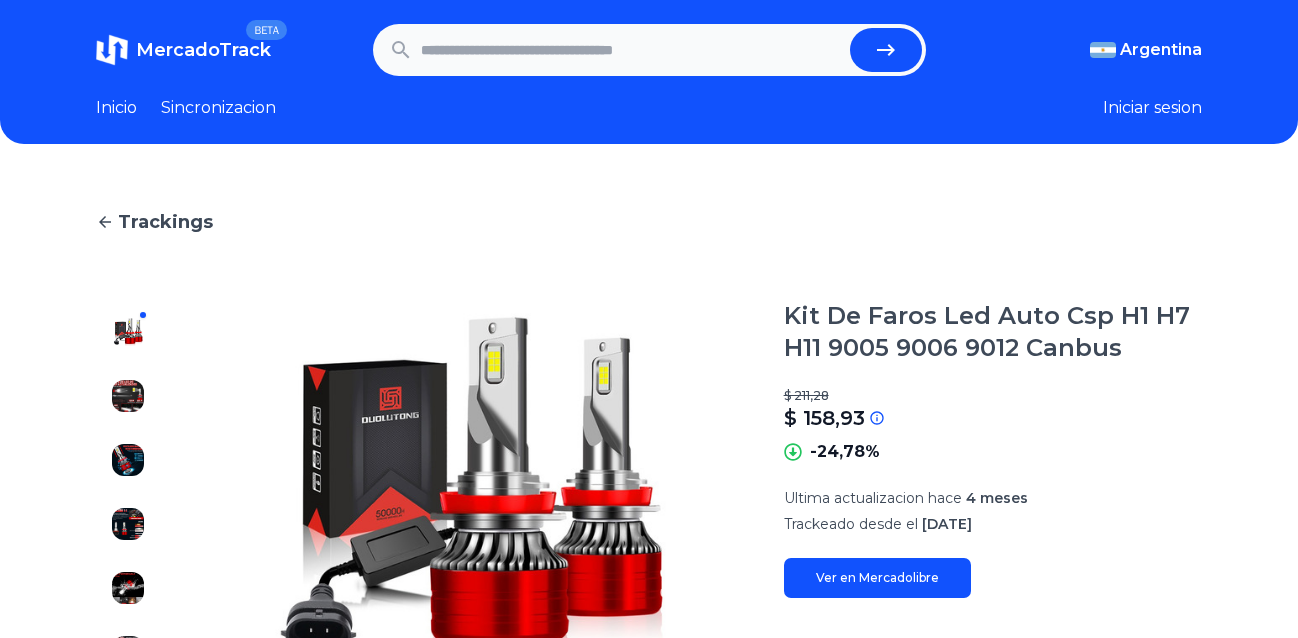 click at bounding box center (631, 50) 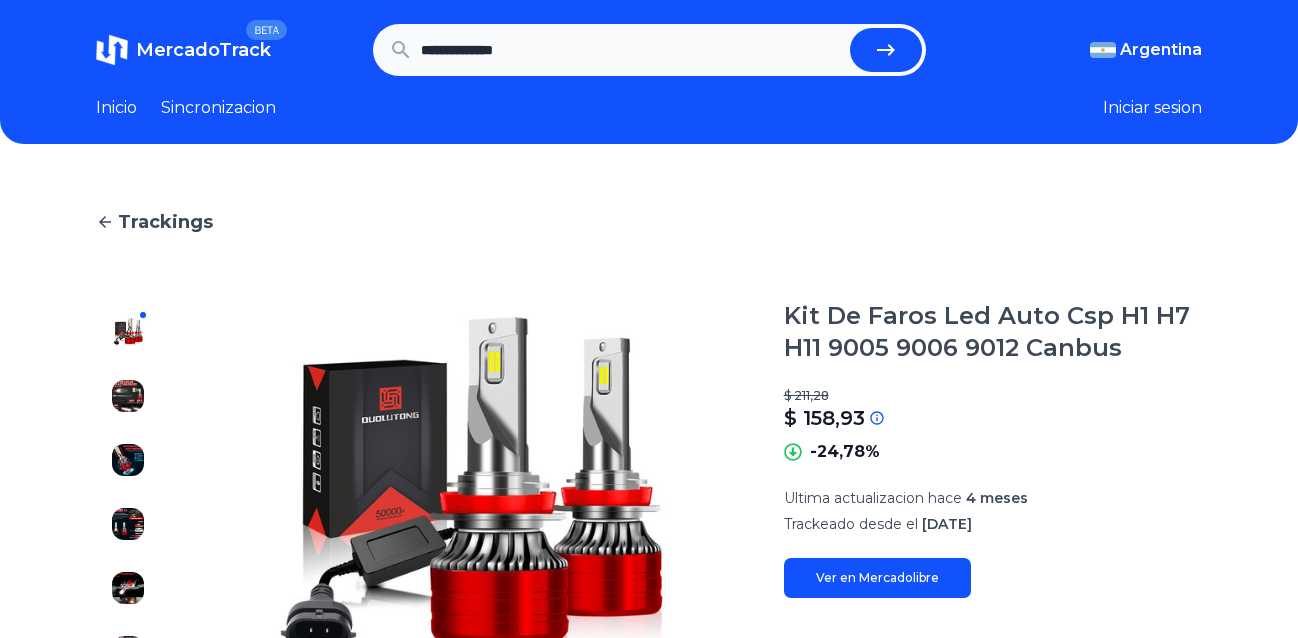 click at bounding box center (886, 50) 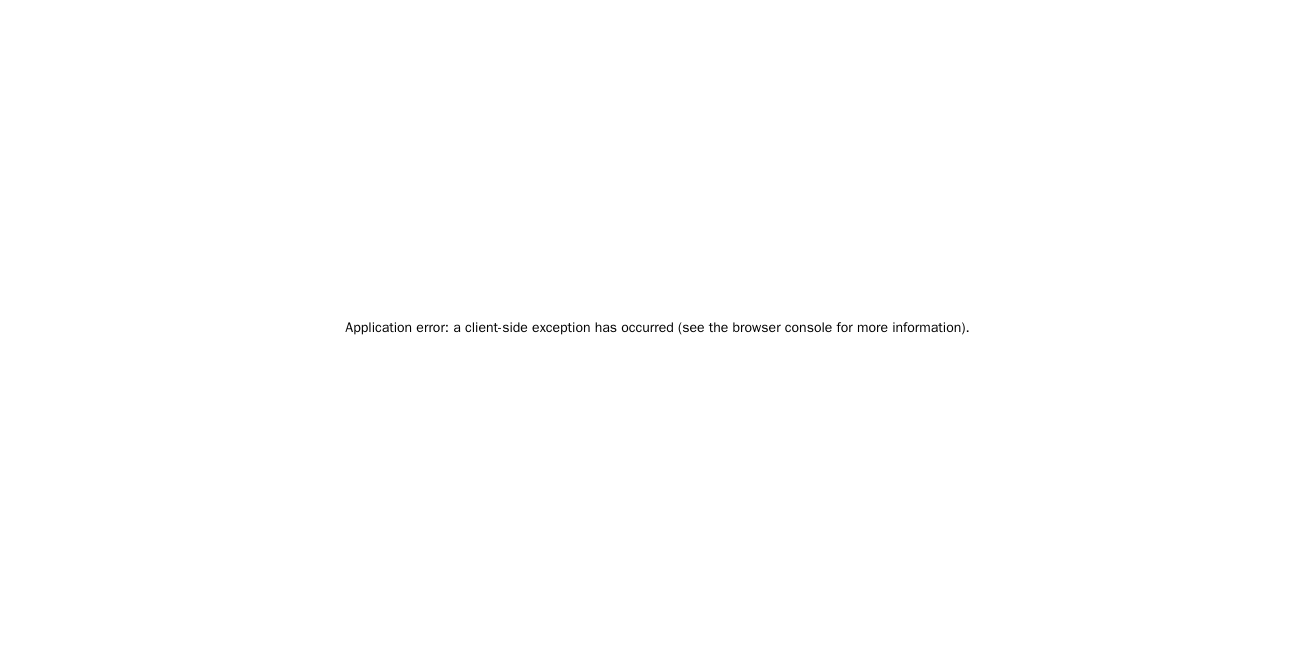 scroll, scrollTop: 0, scrollLeft: 0, axis: both 